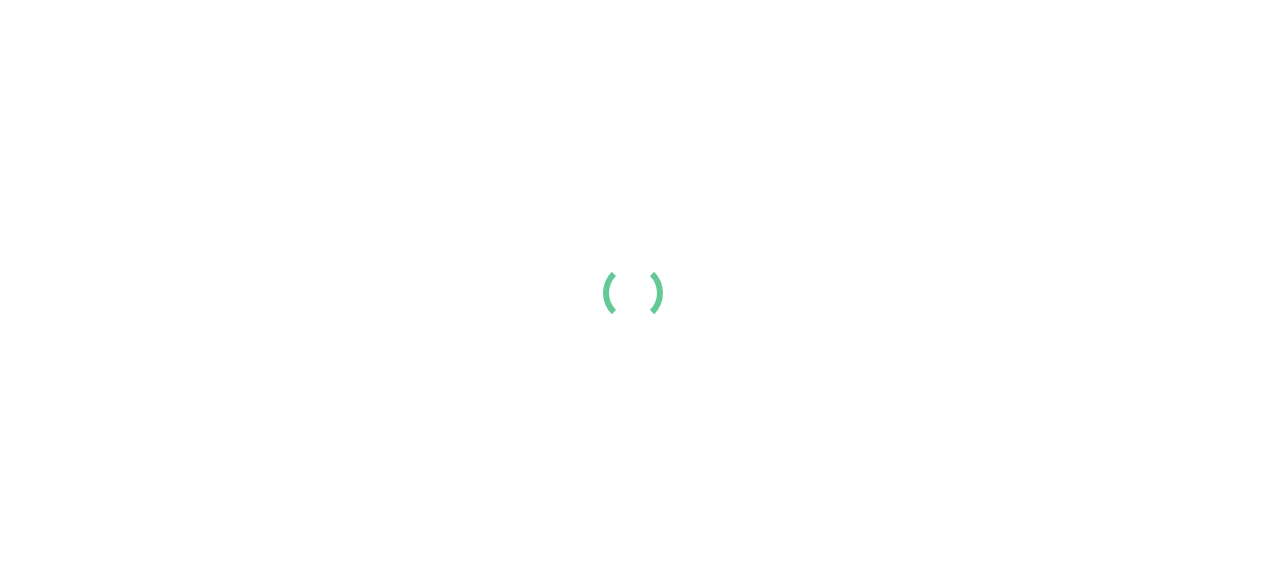scroll, scrollTop: 0, scrollLeft: 0, axis: both 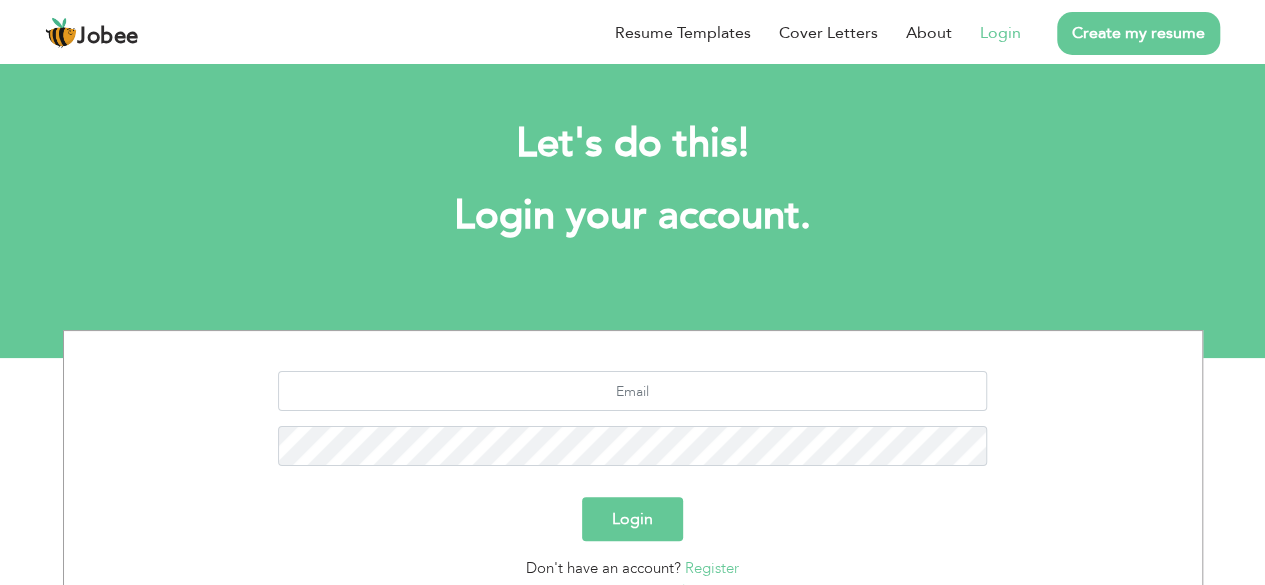 click on "Login" at bounding box center [1000, 33] 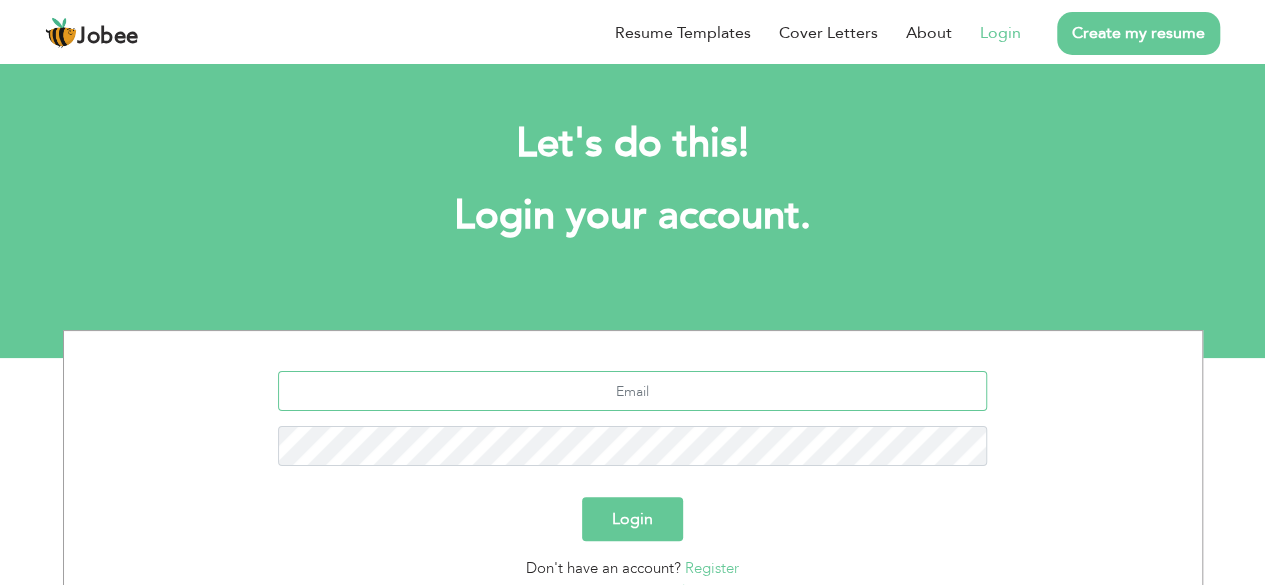 click at bounding box center [632, 391] 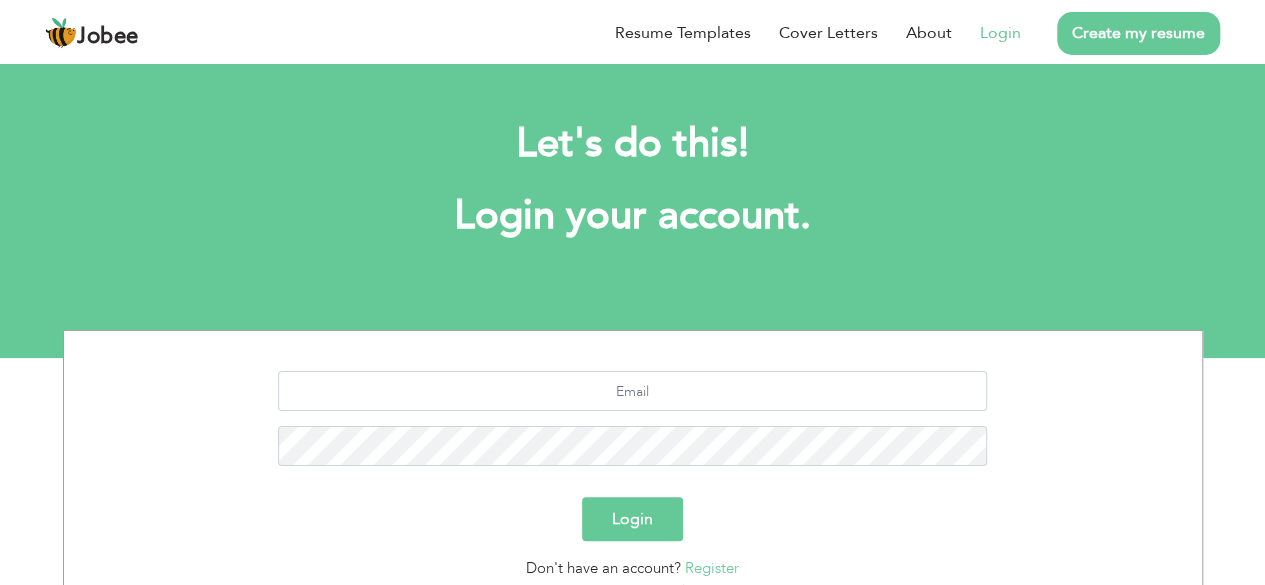 click on "Login
Don't have an account?   Register
Forgot password?" at bounding box center [633, 482] 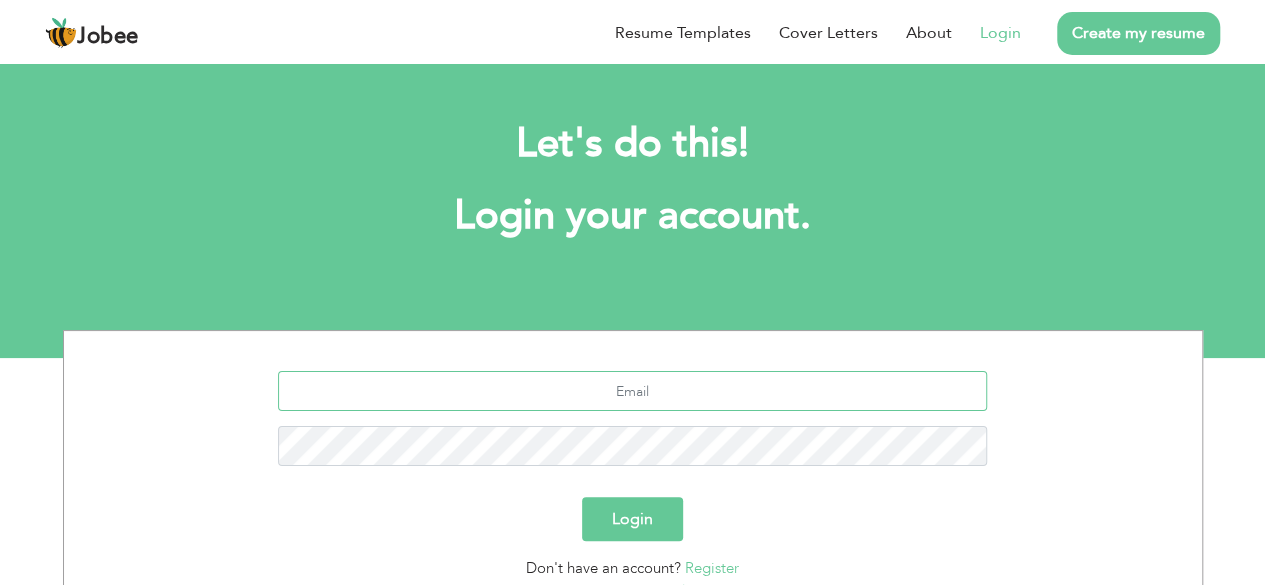drag, startPoint x: 702, startPoint y: 407, endPoint x: 691, endPoint y: 378, distance: 31.016125 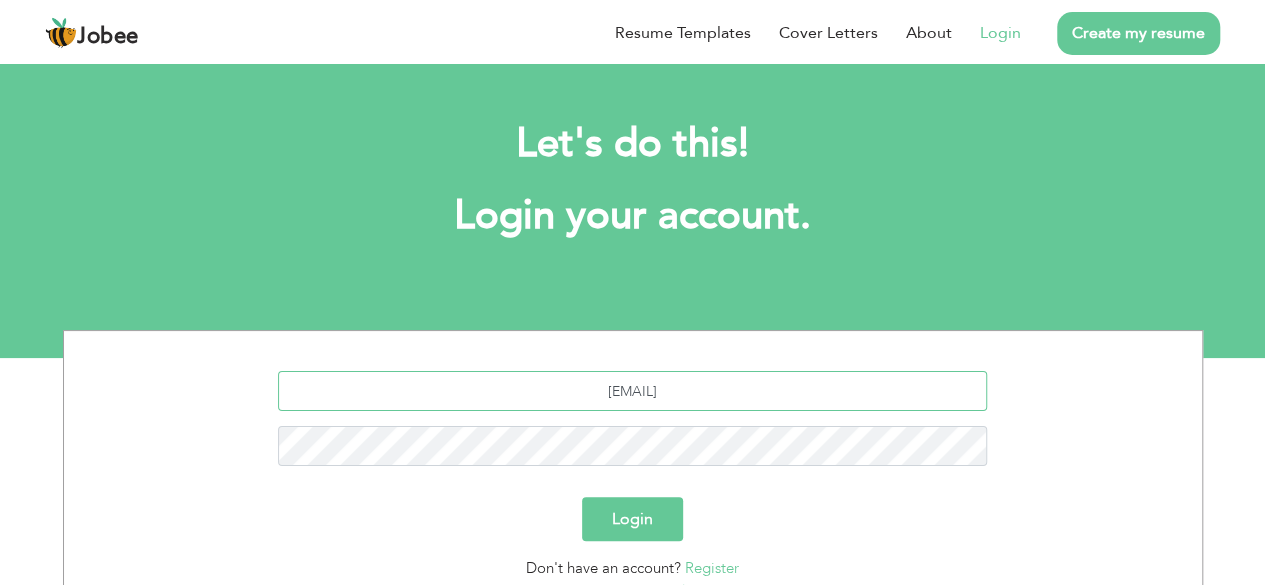 type on "zaibk201@gmai.com" 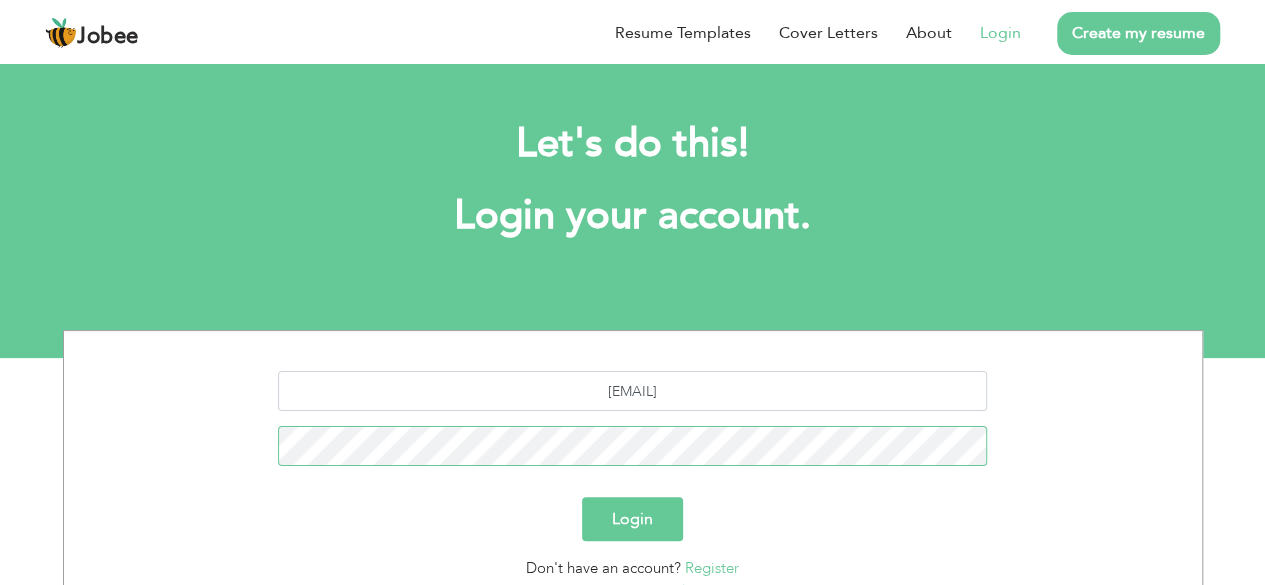 click on "Login" at bounding box center [632, 519] 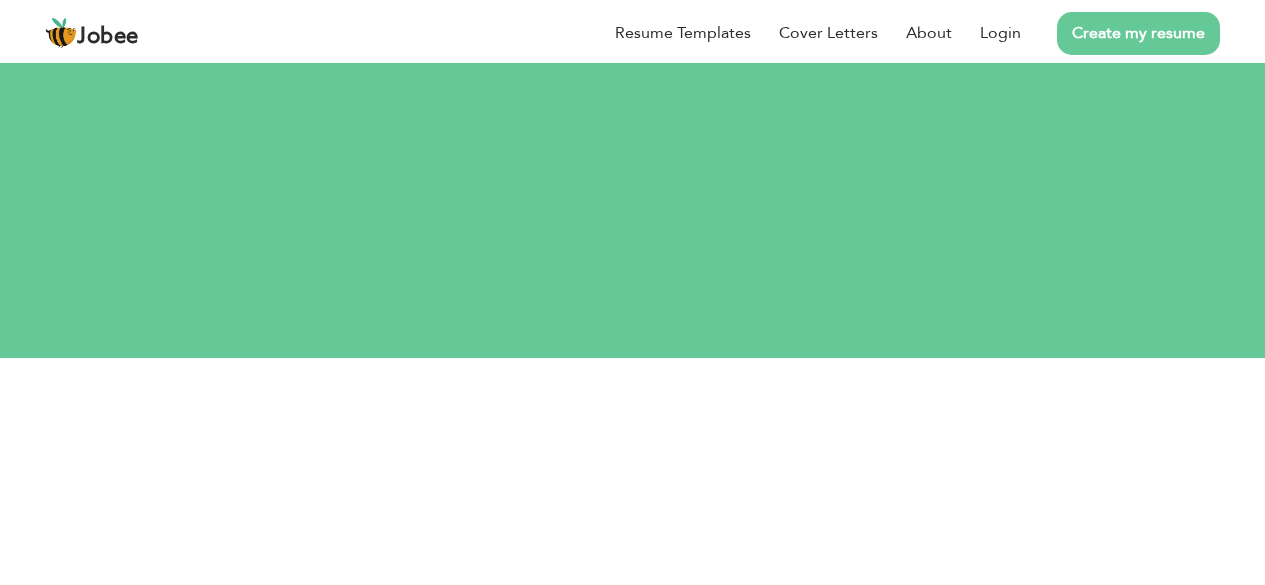 scroll, scrollTop: 0, scrollLeft: 0, axis: both 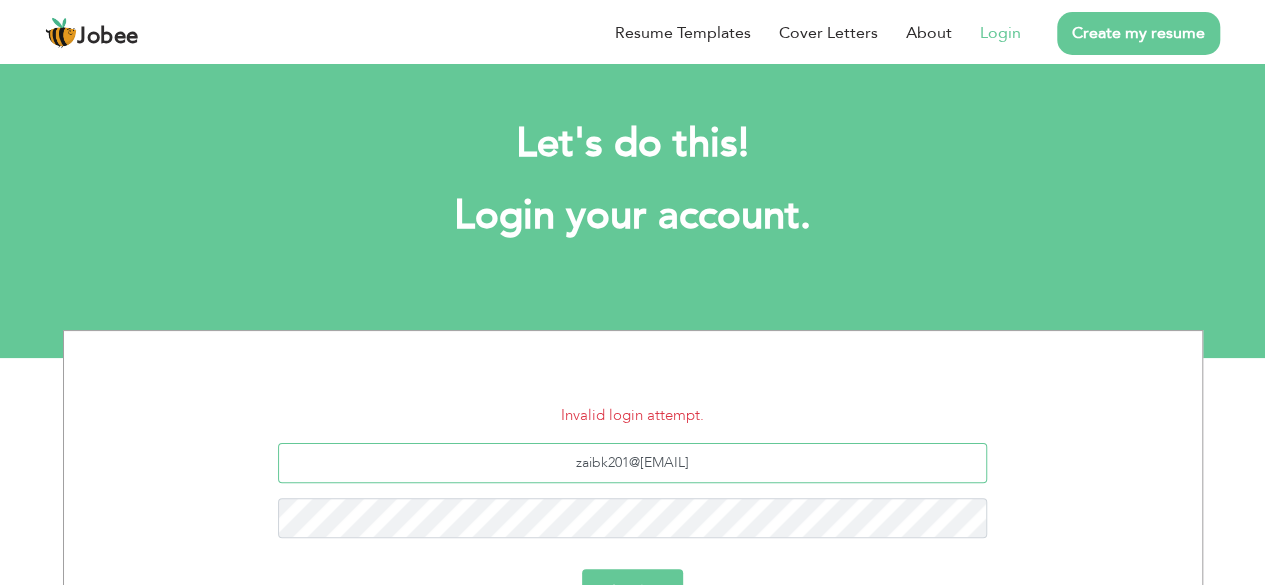 click on "[EMAIL]" at bounding box center [632, 463] 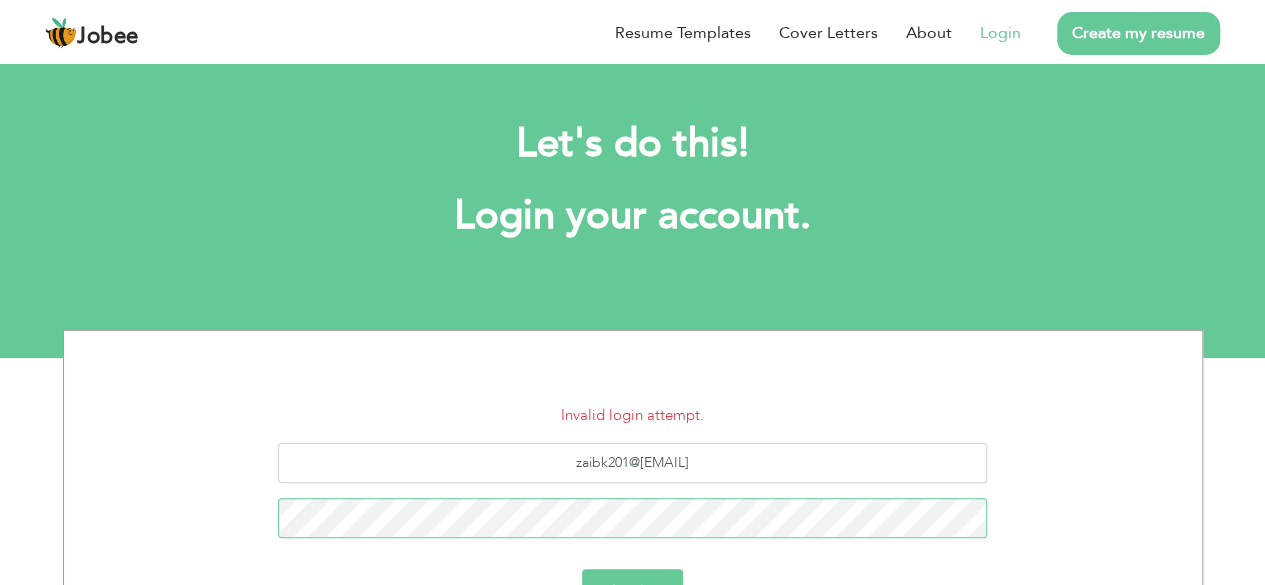 click on "Login" at bounding box center [632, 591] 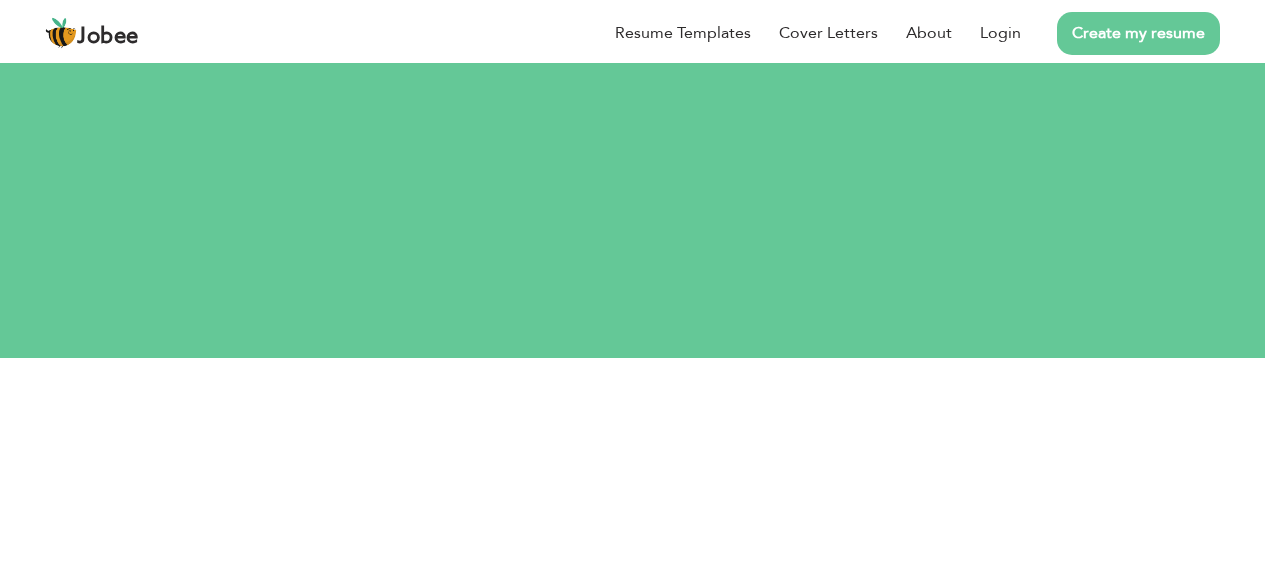 scroll, scrollTop: 0, scrollLeft: 0, axis: both 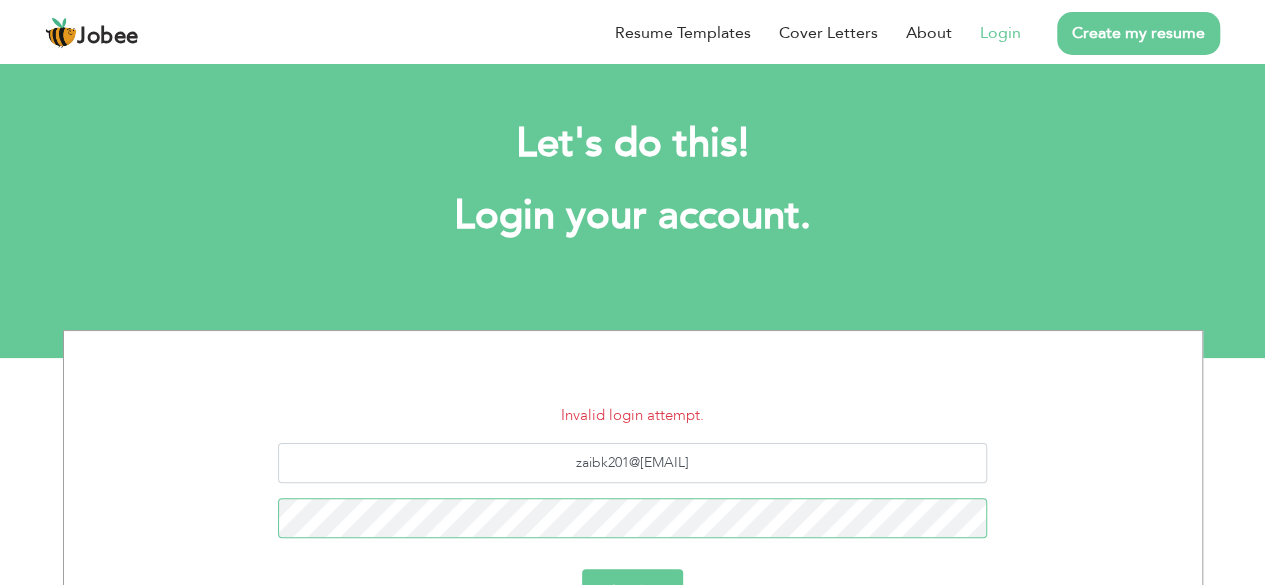 click on "Login" at bounding box center [632, 591] 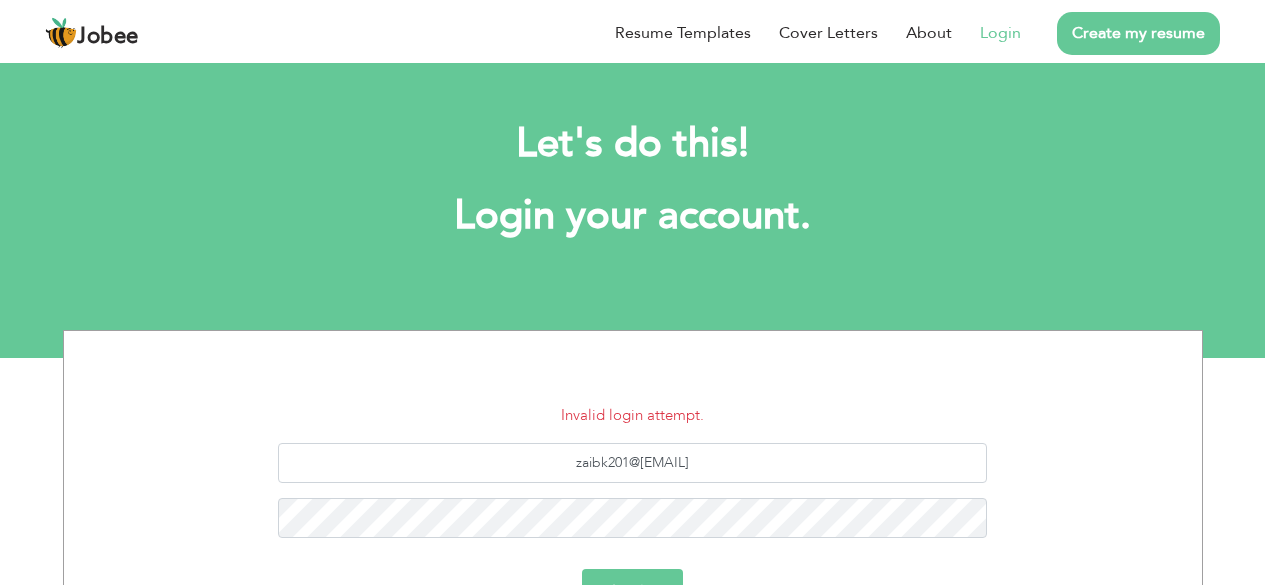 scroll, scrollTop: 0, scrollLeft: 0, axis: both 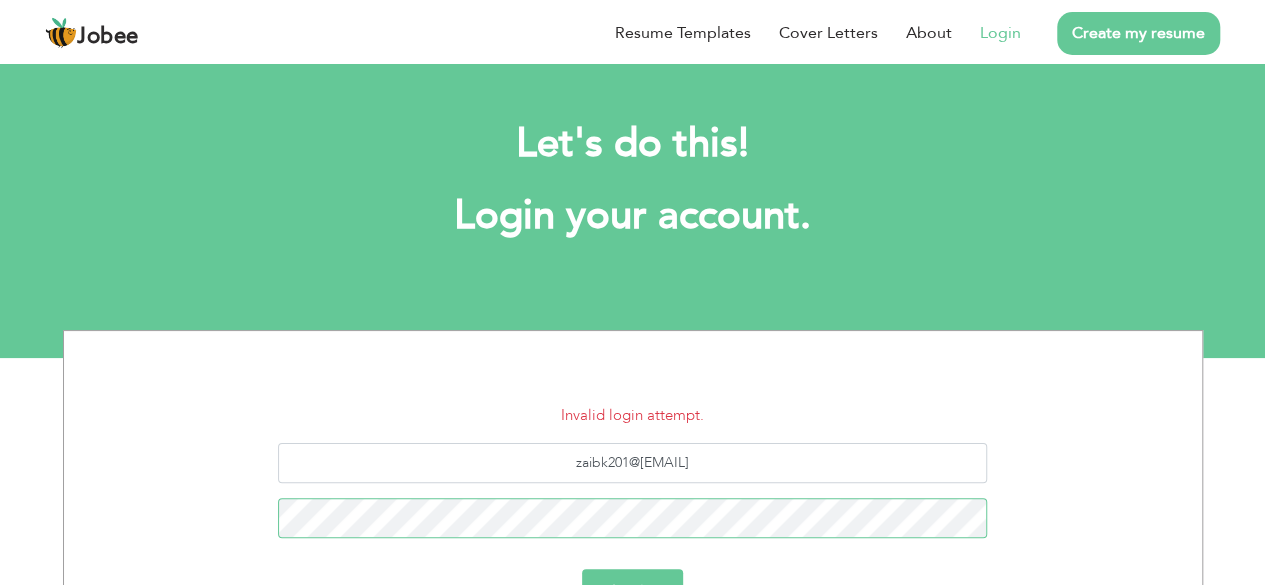click on "Login" at bounding box center (632, 591) 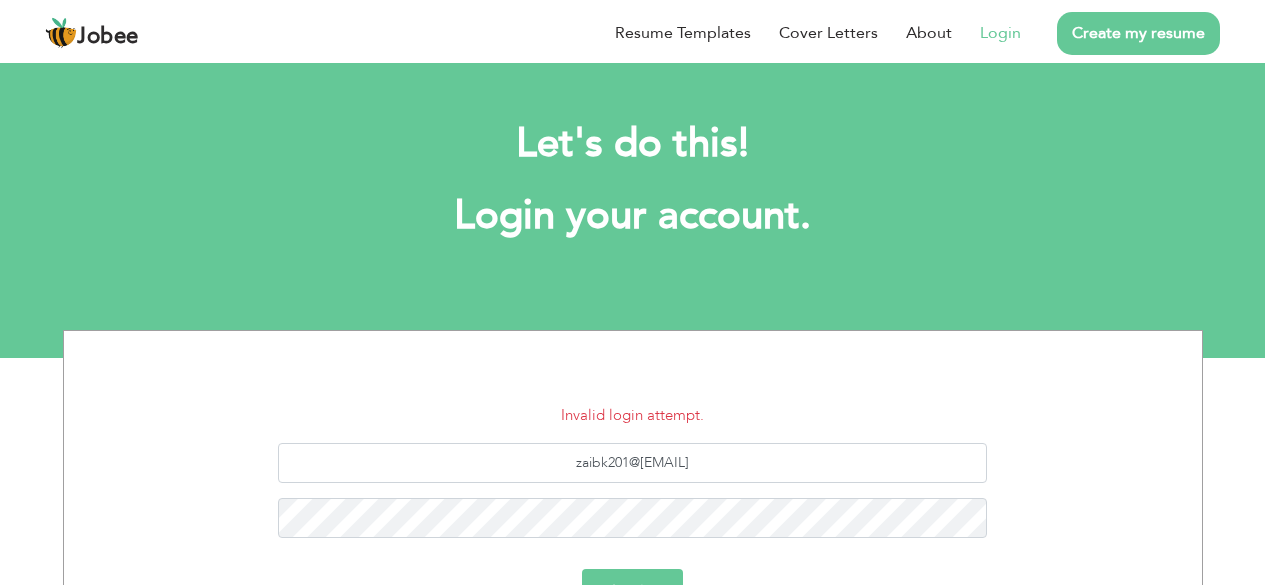 scroll, scrollTop: 0, scrollLeft: 0, axis: both 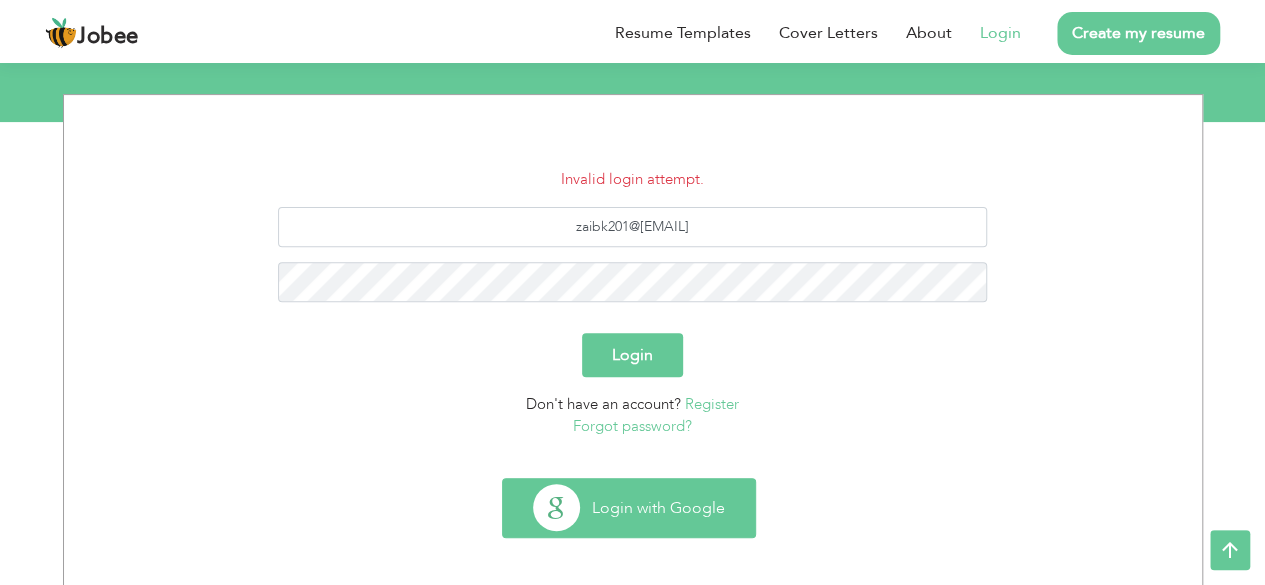 click on "Login with Google" at bounding box center (629, 508) 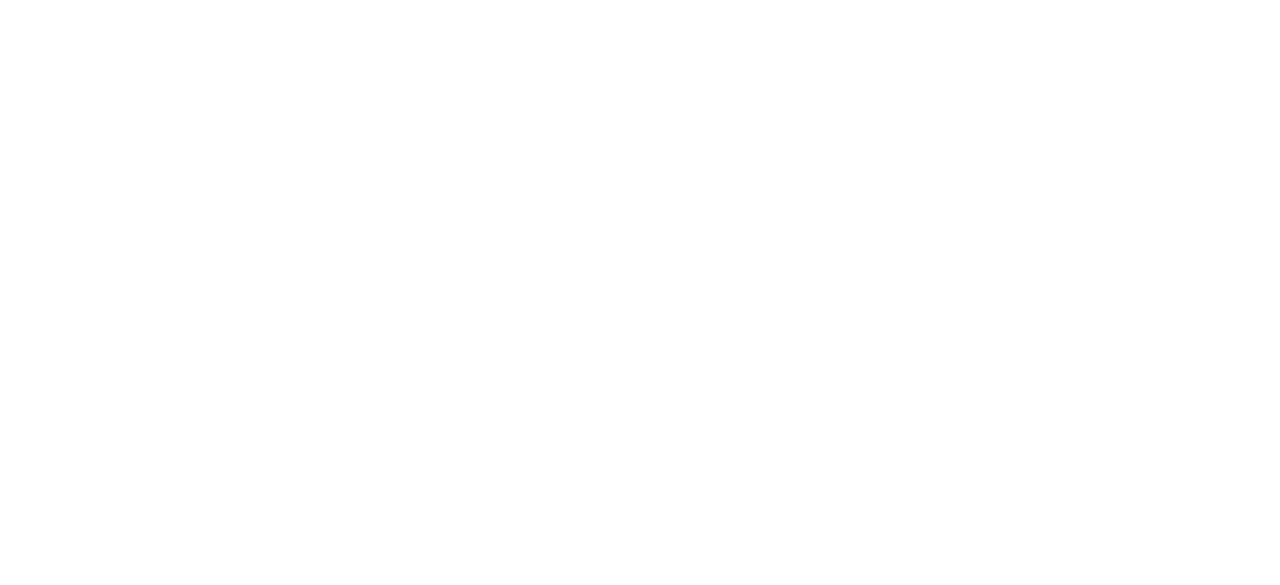 scroll, scrollTop: 0, scrollLeft: 0, axis: both 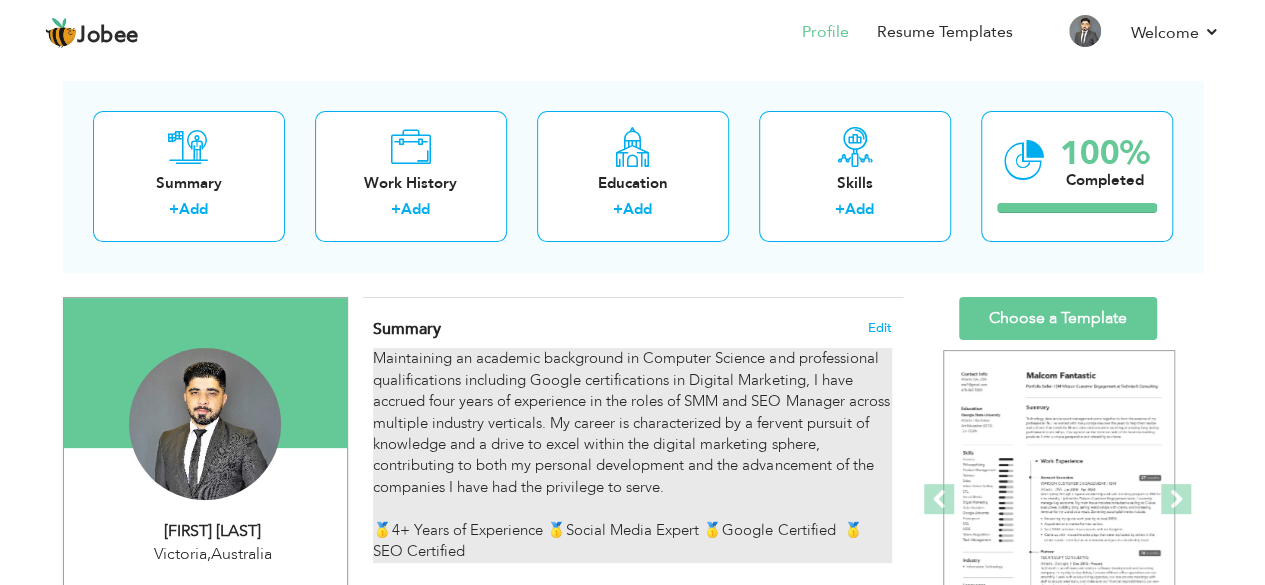 drag, startPoint x: 382, startPoint y: 356, endPoint x: 683, endPoint y: 387, distance: 302.59213 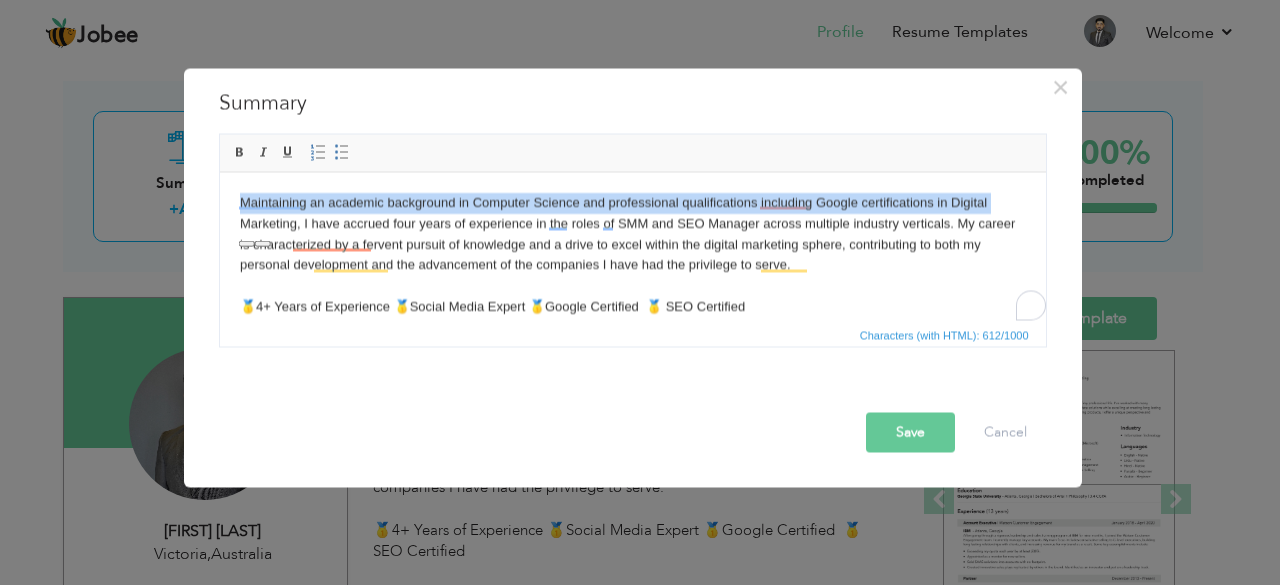 drag, startPoint x: 242, startPoint y: 216, endPoint x: 227, endPoint y: 199, distance: 22.671568 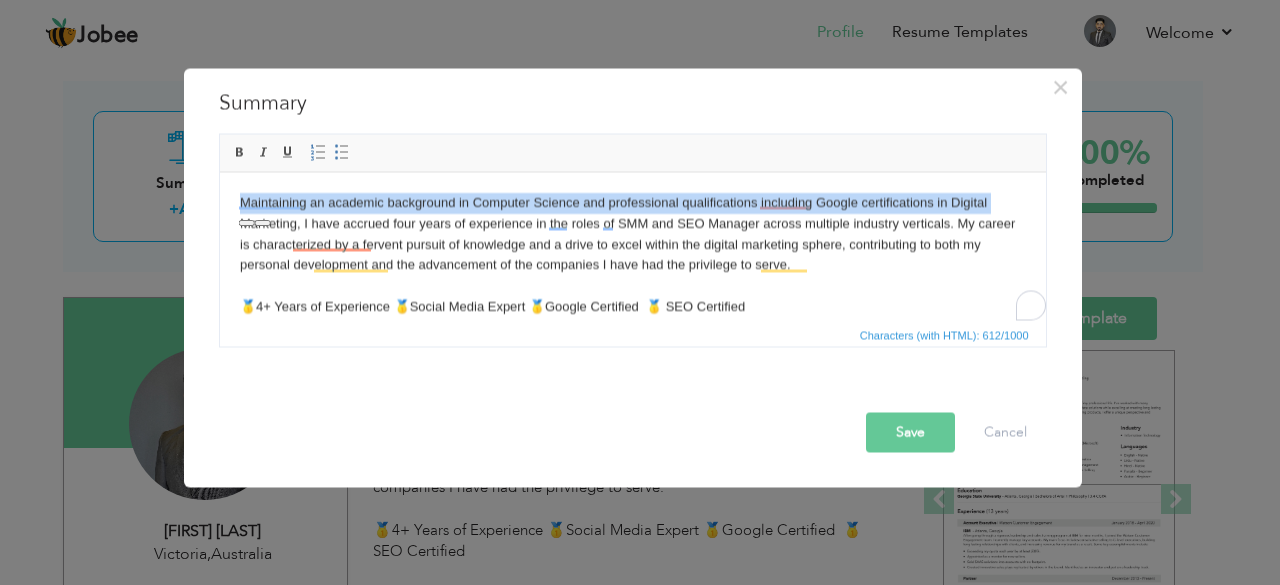click on "Maintaining an academic background in Computer Science and professional qualifications including Google certifications in Digital Marketing, I have accrued four years of experience in the roles of SMM and SEO Manager across multiple industry verticals. My career is characterized by a fervent pursuit of knowledge and a drive to excel within the digital marketing sphere, contributing to both my personal development and the advancement of the companies I have had the privilege to serve. 🥇4+ Years of Experience 🥇Social Media Expert 🥇Google Certified  🥇 SEO Certified" at bounding box center [632, 254] 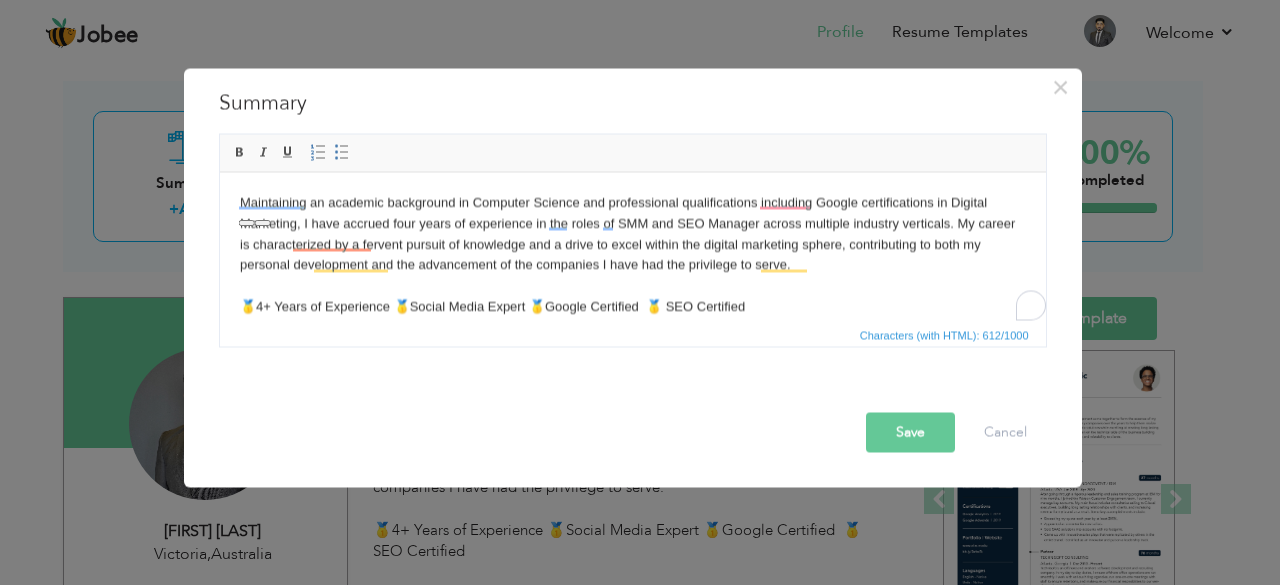 click on "Maintaining an academic background in Computer Science and professional qualifications including Google certifications in Digital Marketing, I have accrued four years of experience in the roles of SMM and SEO Manager across multiple industry verticals. My career is characterized by a fervent pursuit of knowledge and a drive to excel within the digital marketing sphere, contributing to both my personal development and the advancement of the companies I have had the privilege to serve. 🥇4+ Years of Experience 🥇Social Media Expert 🥇Google Certified  🥇 SEO Certified" at bounding box center [632, 254] 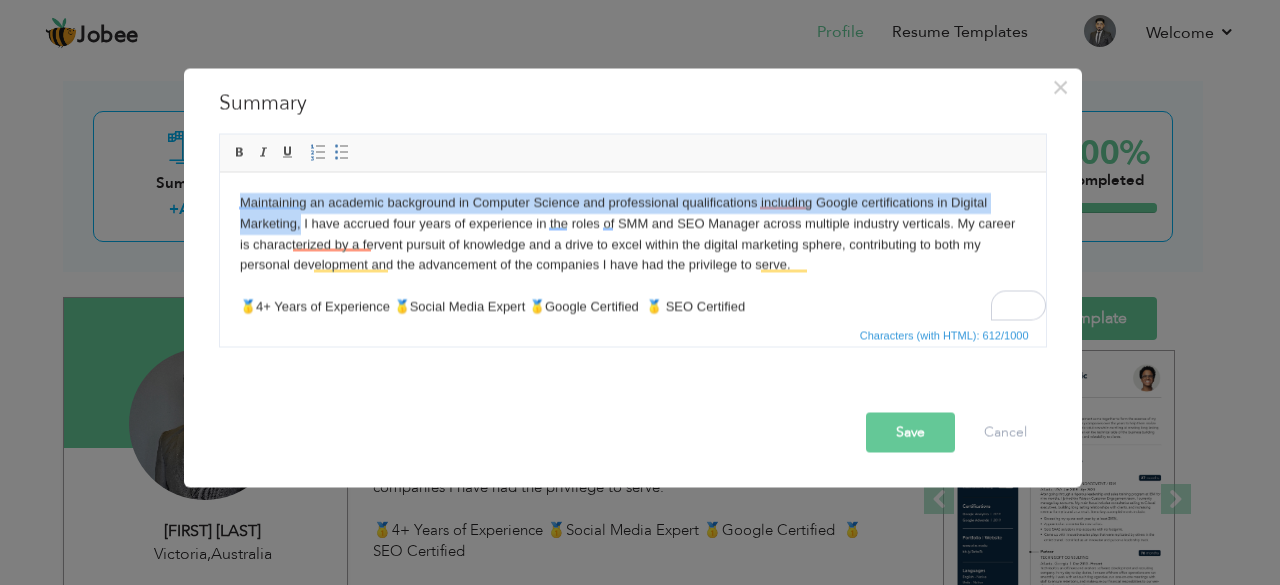 drag, startPoint x: 298, startPoint y: 220, endPoint x: 196, endPoint y: 195, distance: 105.01904 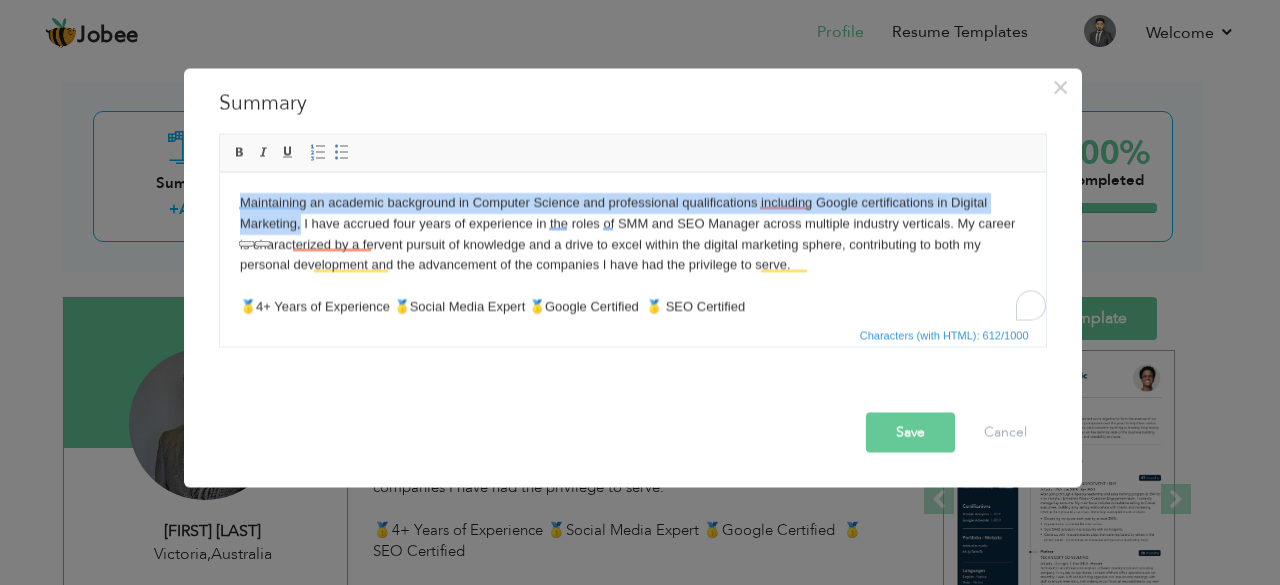 copy on "Maintaining an academic background in Computer Science and professional qualifications including Google certifications in Digital Marketing," 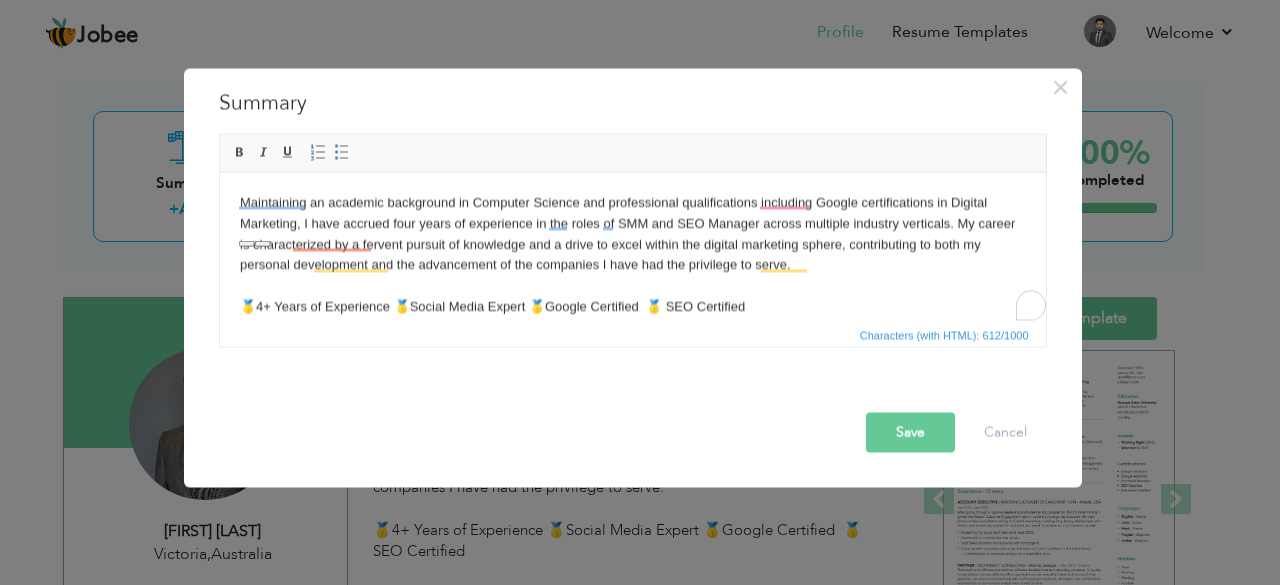 click on "Maintaining an academic background in Computer Science and professional qualifications including Google certifications in Digital Marketing, I have accrued four years of experience in the roles of SMM and SEO Manager across multiple industry verticals. My career is characterized by a fervent pursuit of knowledge and a drive to excel within the digital marketing sphere, contributing to both my personal development and the advancement of the companies I have had the privilege to serve. 🥇4+ Years of Experience 🥇Social Media Expert 🥇Google Certified  🥇 SEO Certified" at bounding box center (632, 254) 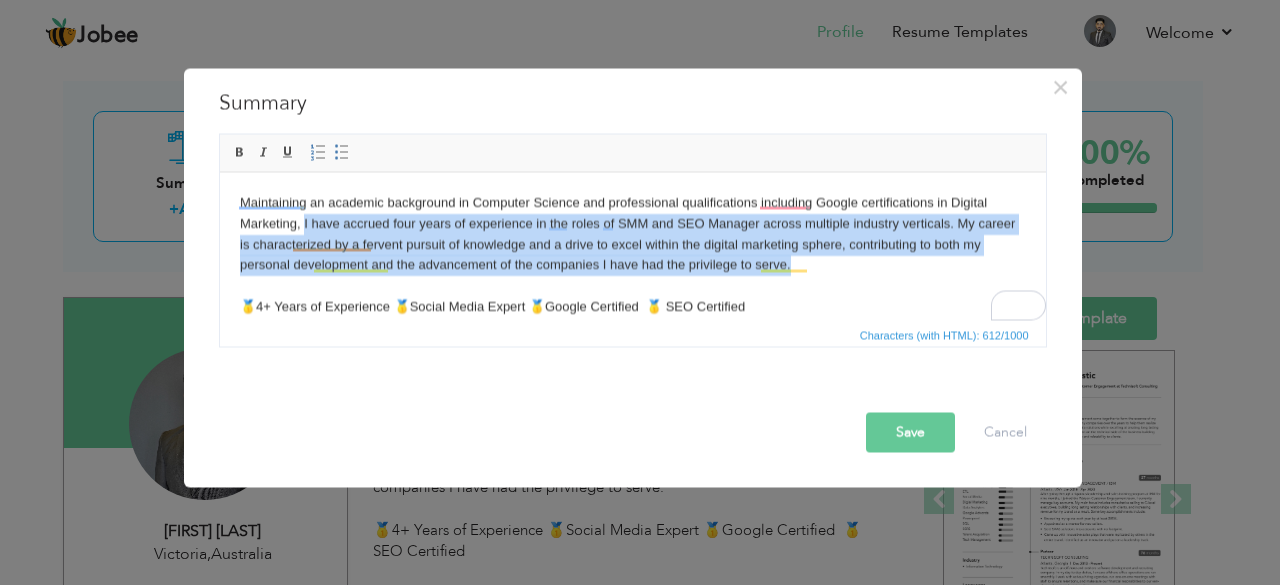 drag, startPoint x: 301, startPoint y: 222, endPoint x: 828, endPoint y: 259, distance: 528.29724 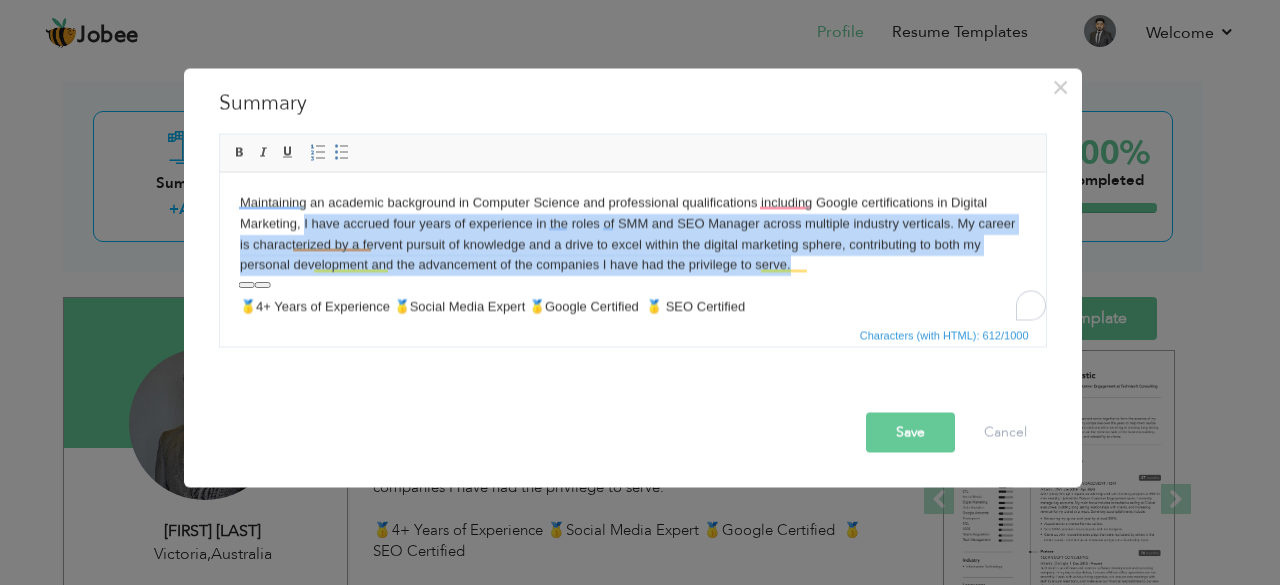 copy on "I have accrued four years of experience in the roles of SMM and SEO Manager across multiple industry verticals. My career is characterized by a fervent pursuit of knowledge and a drive to excel within the digital marketing sphere, contributing to both my personal development and the advancement of the companies I have had the privilege to serve." 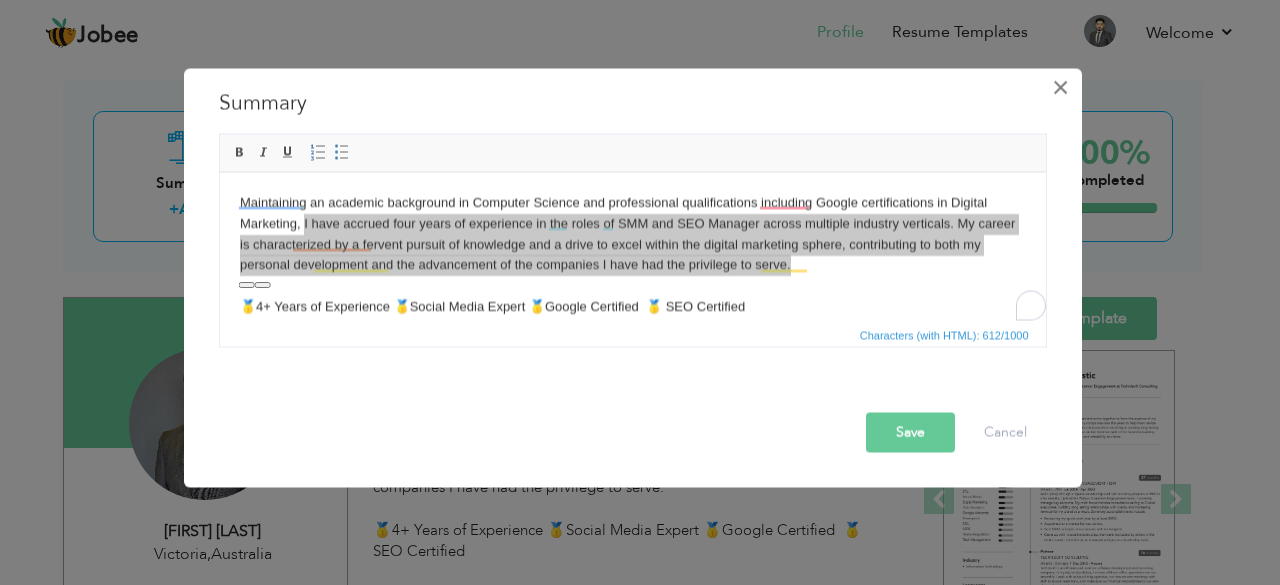 click on "×" at bounding box center [1060, 87] 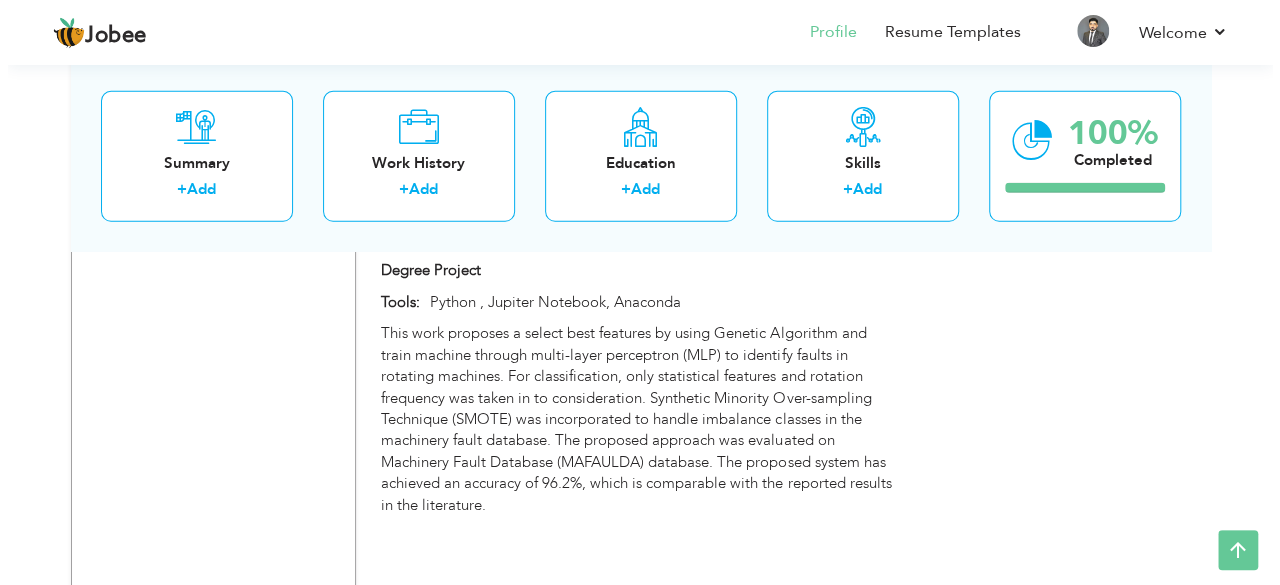 scroll, scrollTop: 2755, scrollLeft: 0, axis: vertical 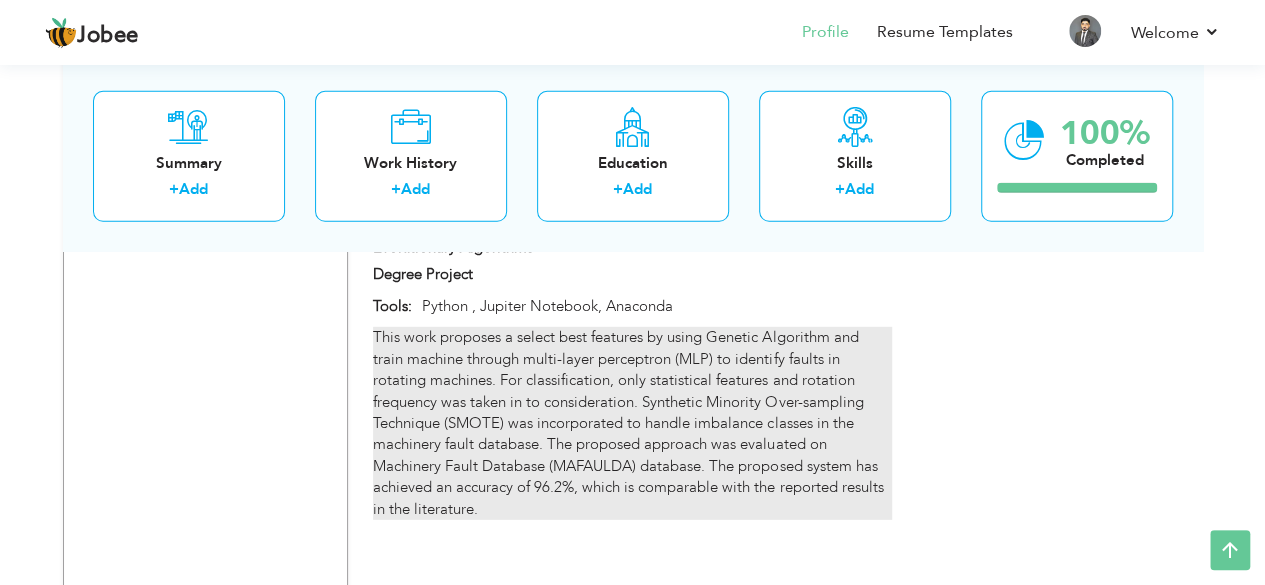 click on "This work proposes a select best features by using Genetic Algorithm and train machine through multi-layer perceptron (MLP) to identify faults in rotating machines. For classification, only statistical features and rotation frequency was taken in to consideration. Synthetic Minority Over-sampling Technique (SMOTE) was incorporated to handle imbalance classes in the machinery fault database. The proposed approach was evaluated on Machinery Fault Database (MAFAULDA) database. The proposed system has achieved an accuracy of 96.2%, which is comparable with the reported results in the literature." at bounding box center (632, 423) 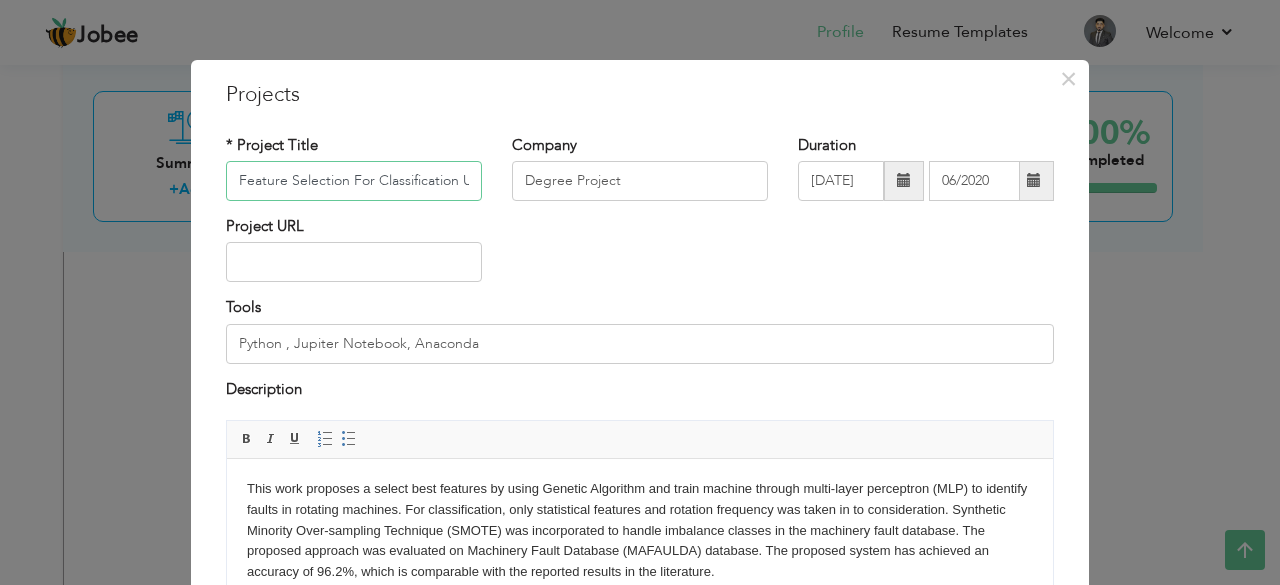 scroll, scrollTop: 0, scrollLeft: 178, axis: horizontal 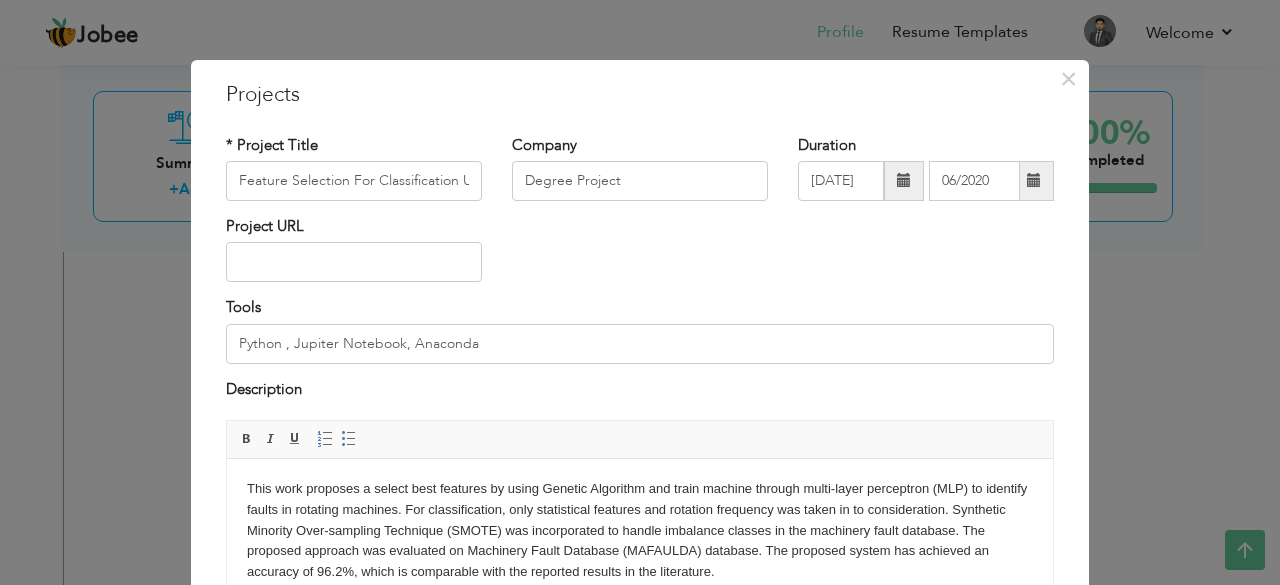 click on "This work proposes a select best features by using Genetic Algorithm and train machine through multi-layer perceptron (MLP) to identify faults in rotating machines. For classification, only statistical features and rotation frequency was taken in to consideration. Synthetic Minority Over-sampling Technique (SMOTE) was incorporated to handle imbalance classes in the machinery fault database. The proposed approach was evaluated on Machinery Fault Database (MAFAULDA) database. The proposed system has achieved an accuracy of 96.2%, which is comparable with the reported results in the literature." at bounding box center [640, 531] 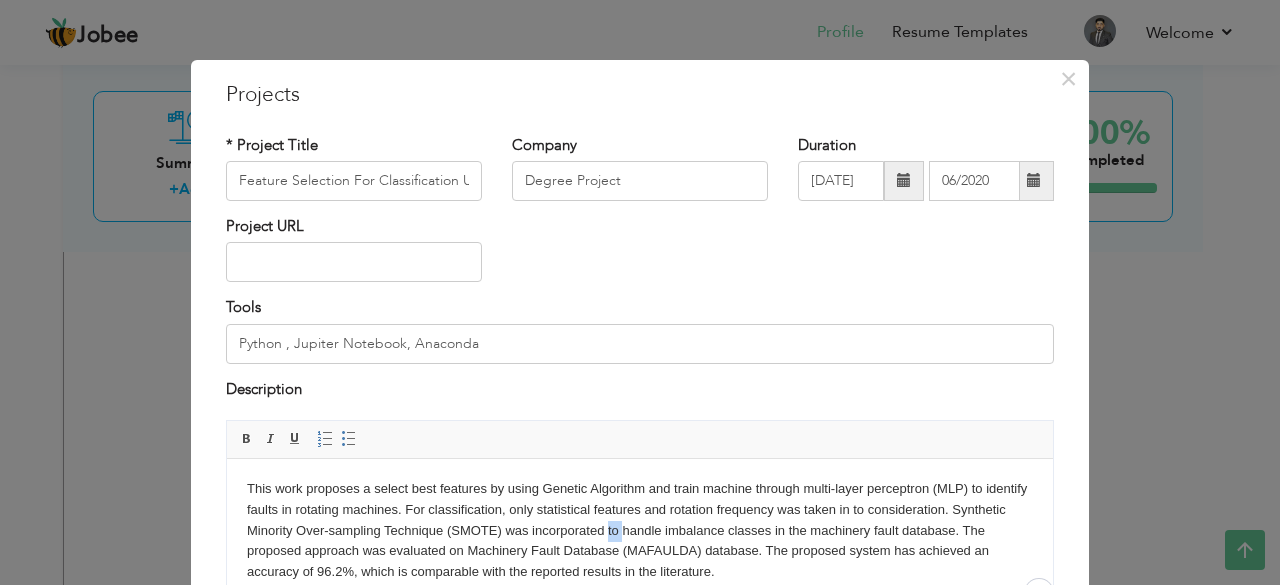 click on "This work proposes a select best features by using Genetic Algorithm and train machine through multi-layer perceptron (MLP) to identify faults in rotating machines. For classification, only statistical features and rotation frequency was taken in to consideration. Synthetic Minority Over-sampling Technique (SMOTE) was incorporated to handle imbalance classes in the machinery fault database. The proposed approach was evaluated on Machinery Fault Database (MAFAULDA) database. The proposed system has achieved an accuracy of 96.2%, which is comparable with the reported results in the literature." at bounding box center [640, 531] 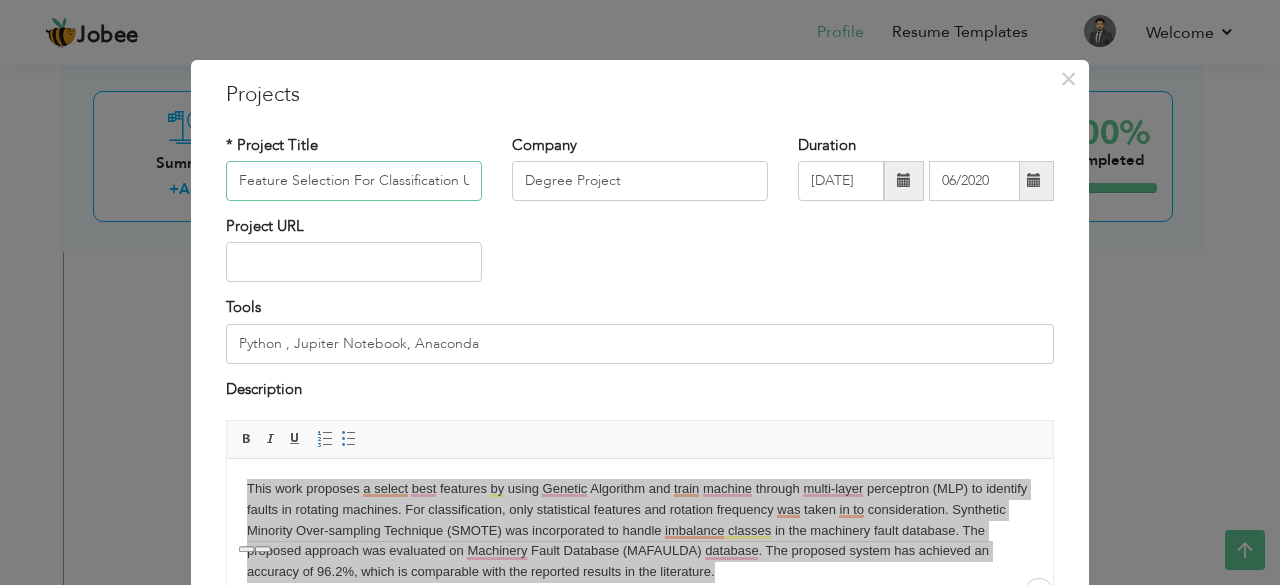 click on "Feature Selection For Classification Using Evolutionary Algorithms" at bounding box center (354, 181) 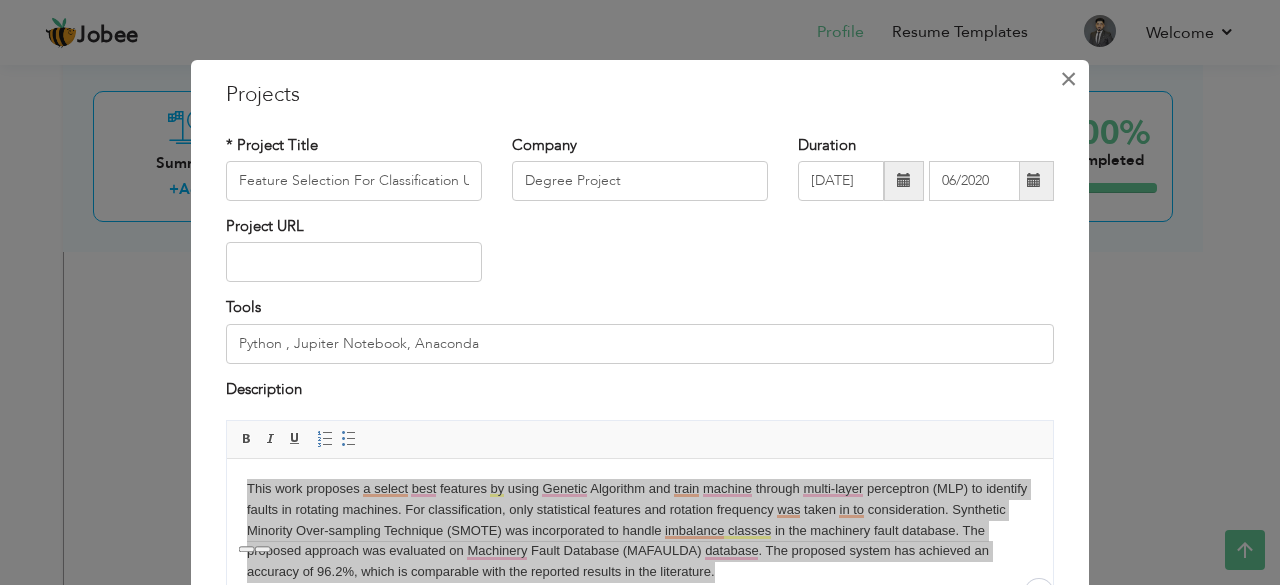 click on "×" at bounding box center [1068, 79] 